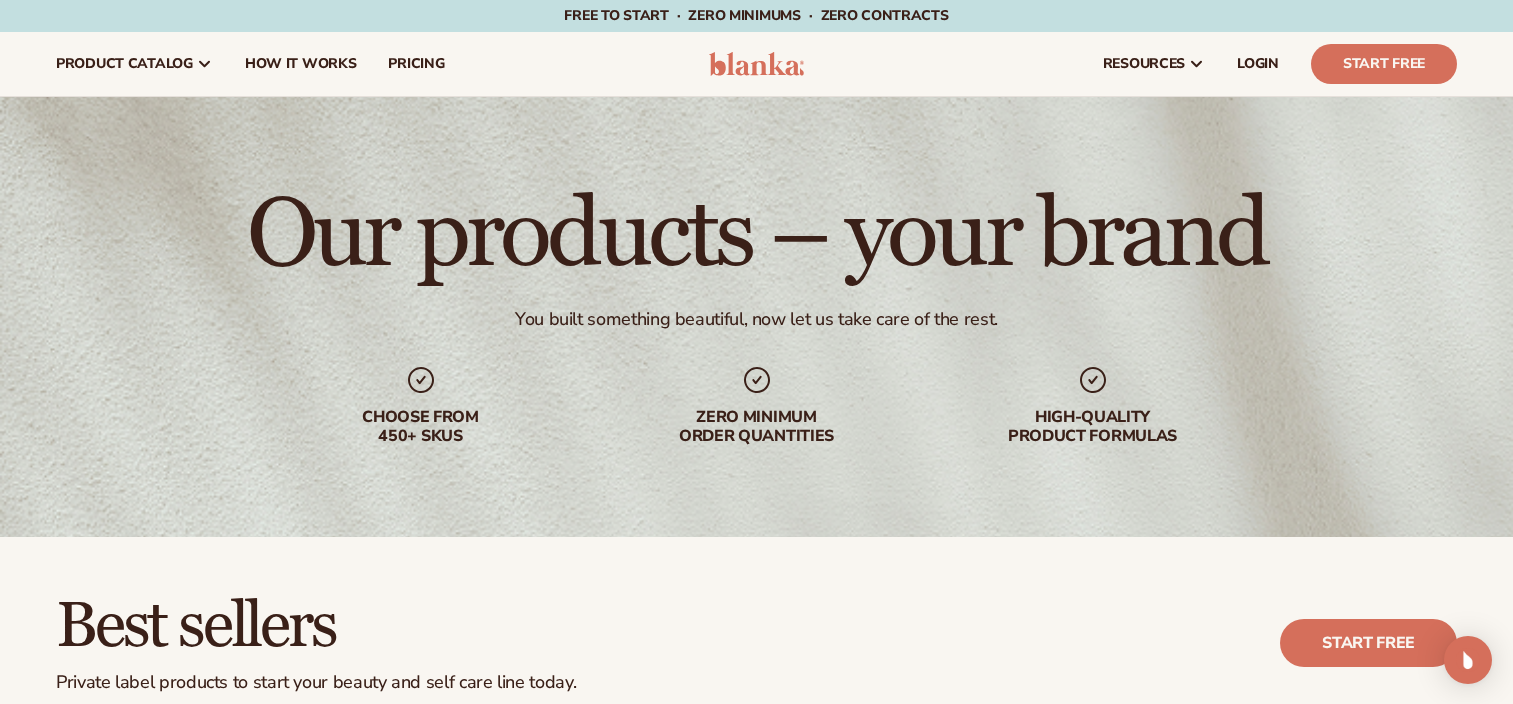 scroll, scrollTop: 523, scrollLeft: 0, axis: vertical 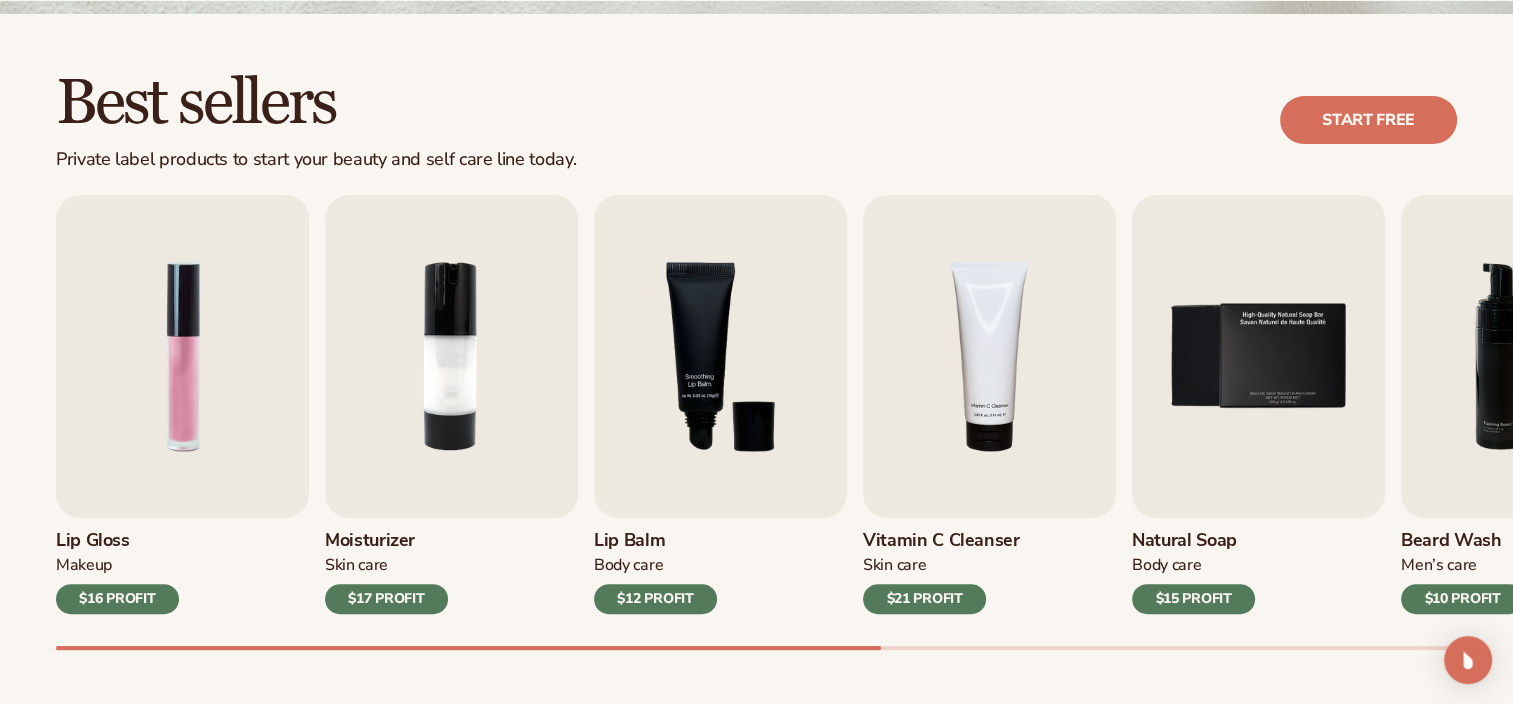 click on "$12 PROFIT" at bounding box center (655, 599) 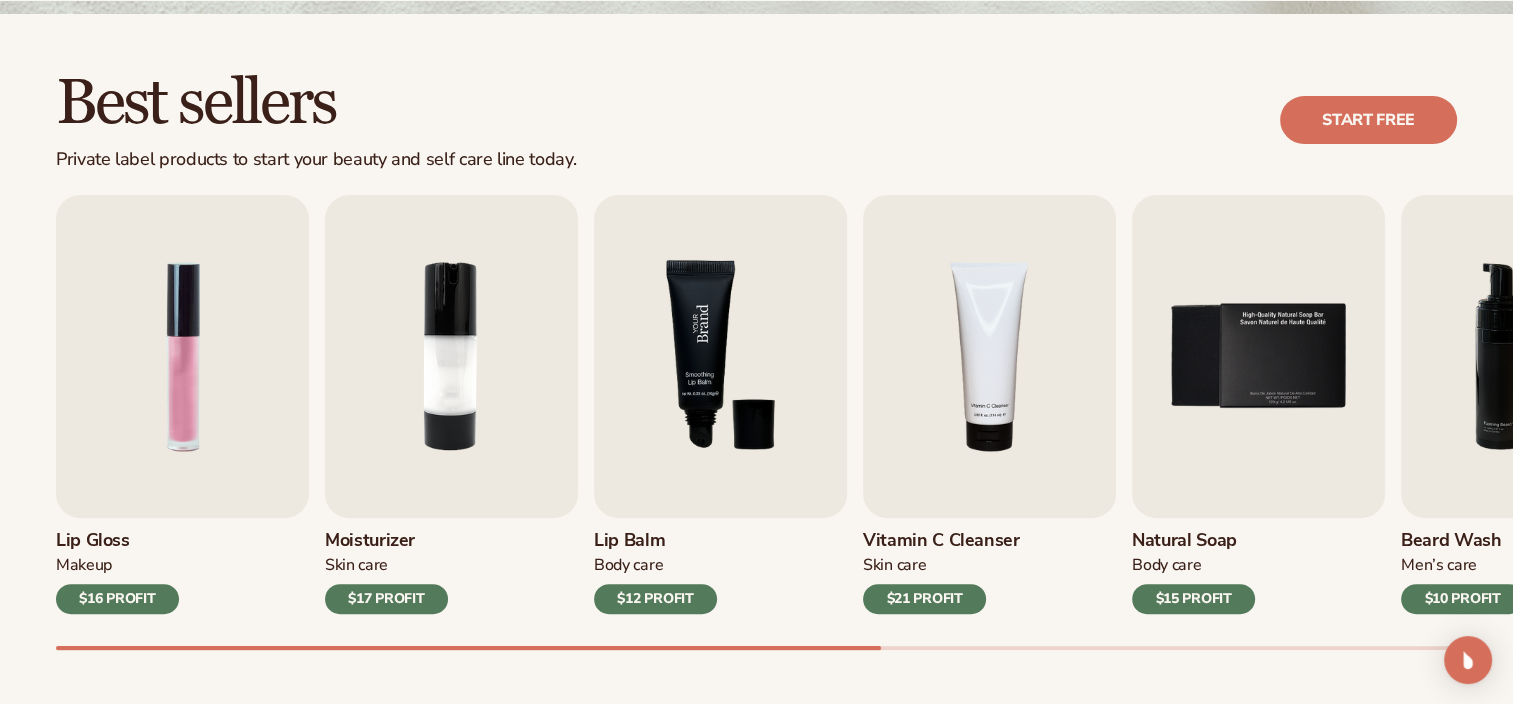 click at bounding box center [720, 356] 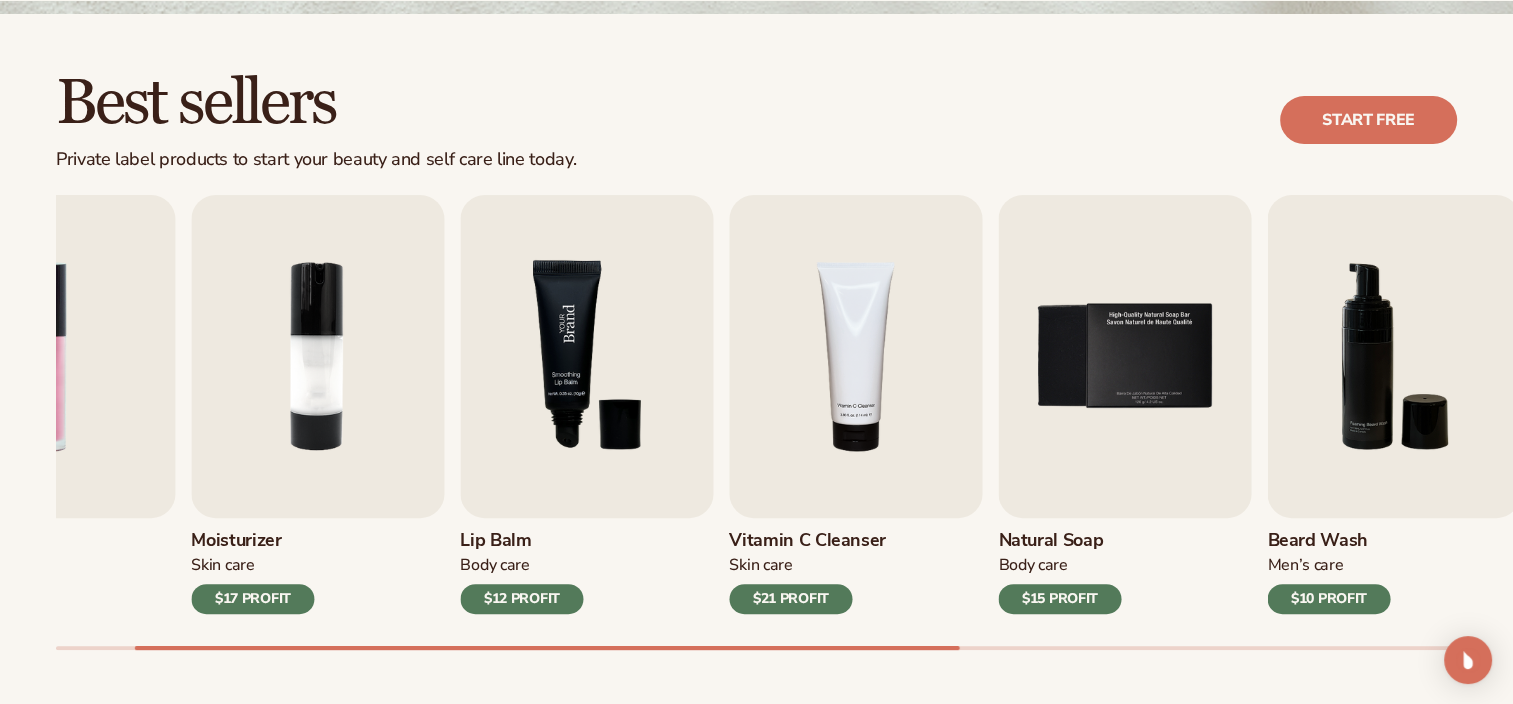 click at bounding box center [586, 356] 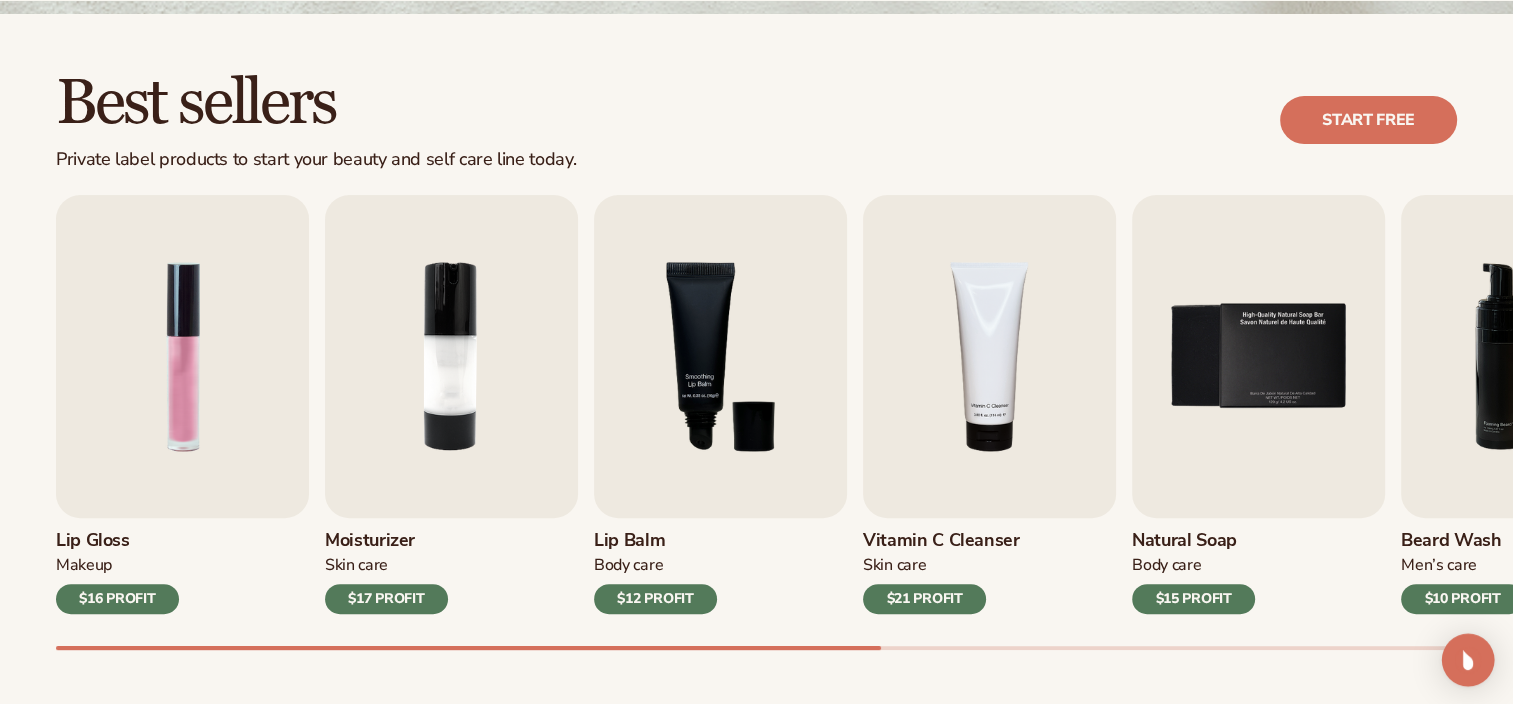 click at bounding box center (1468, 660) 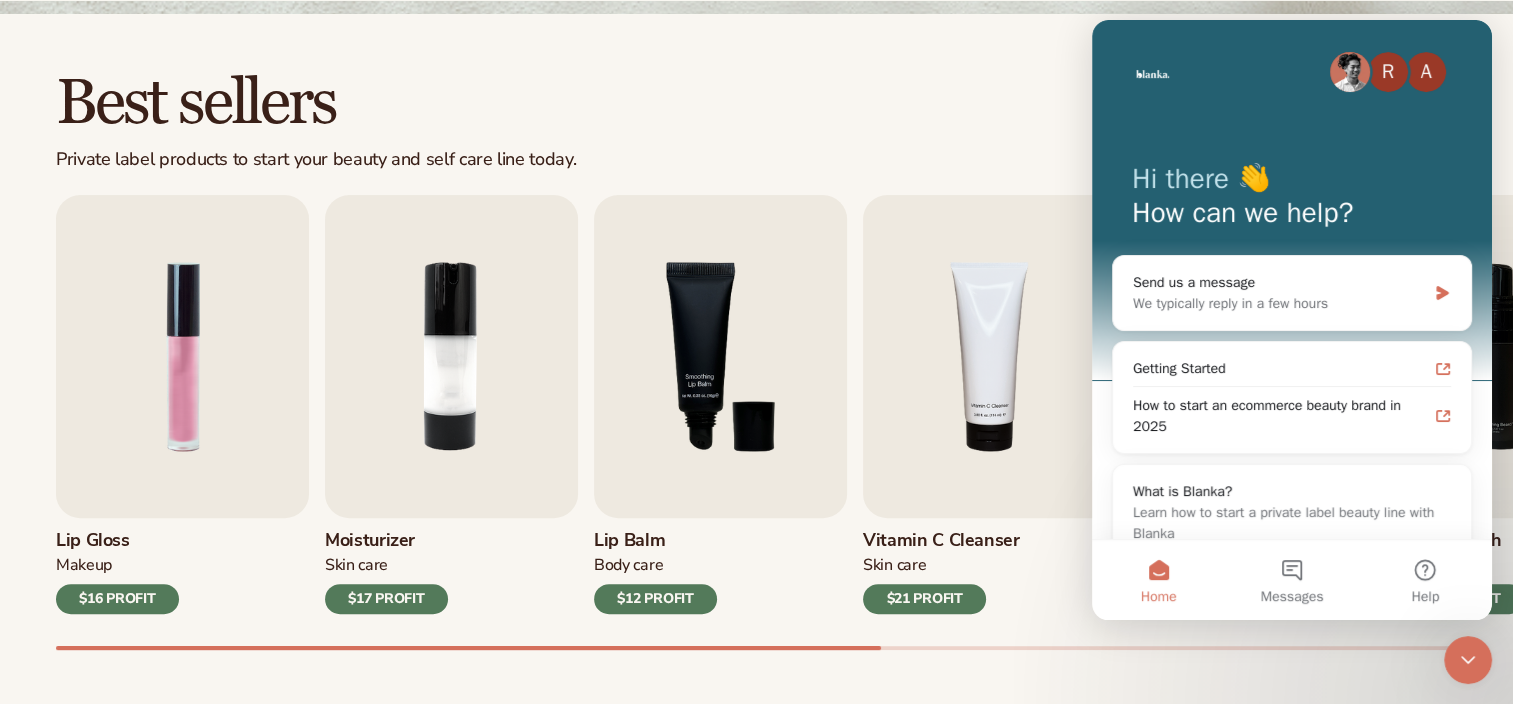 scroll, scrollTop: 0, scrollLeft: 0, axis: both 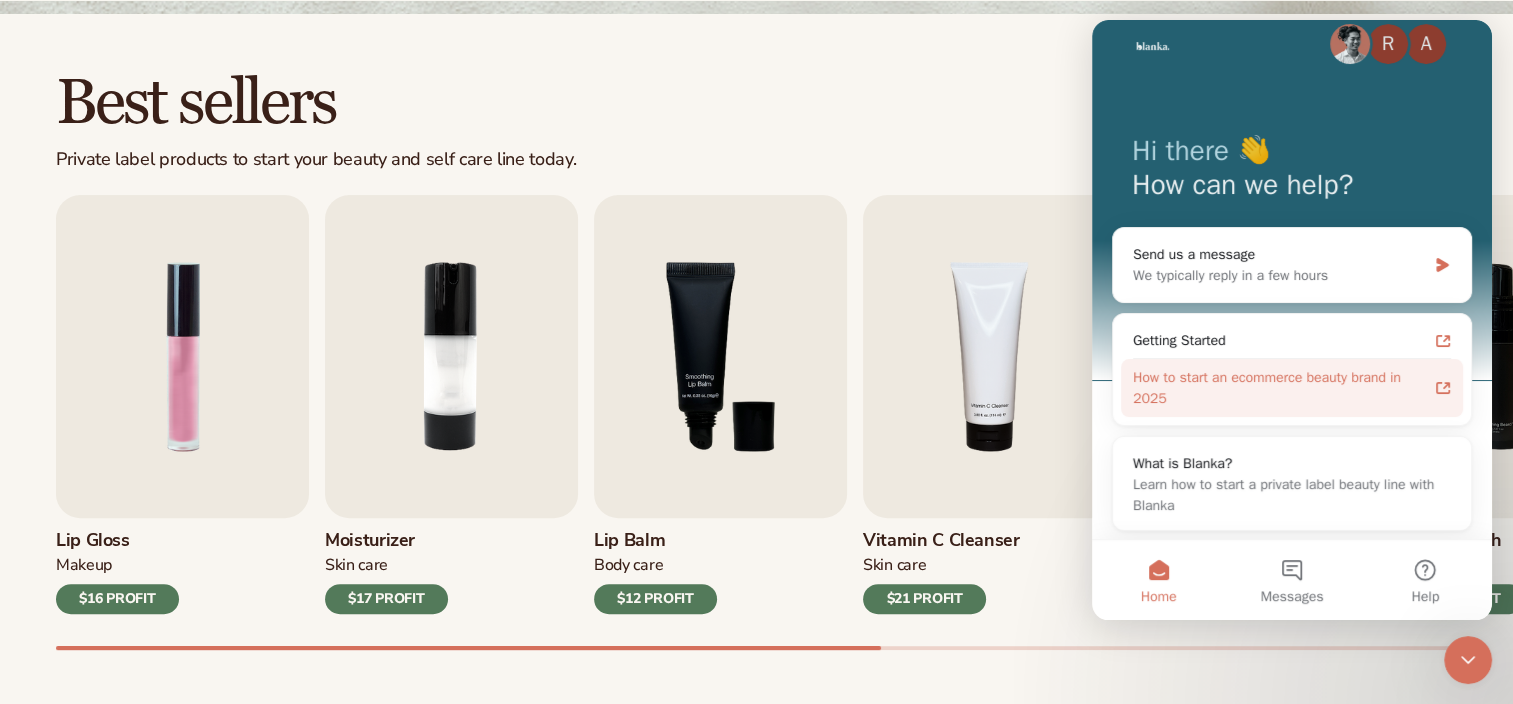 click on "How to start an ecommerce beauty brand in 2025" at bounding box center (1280, 388) 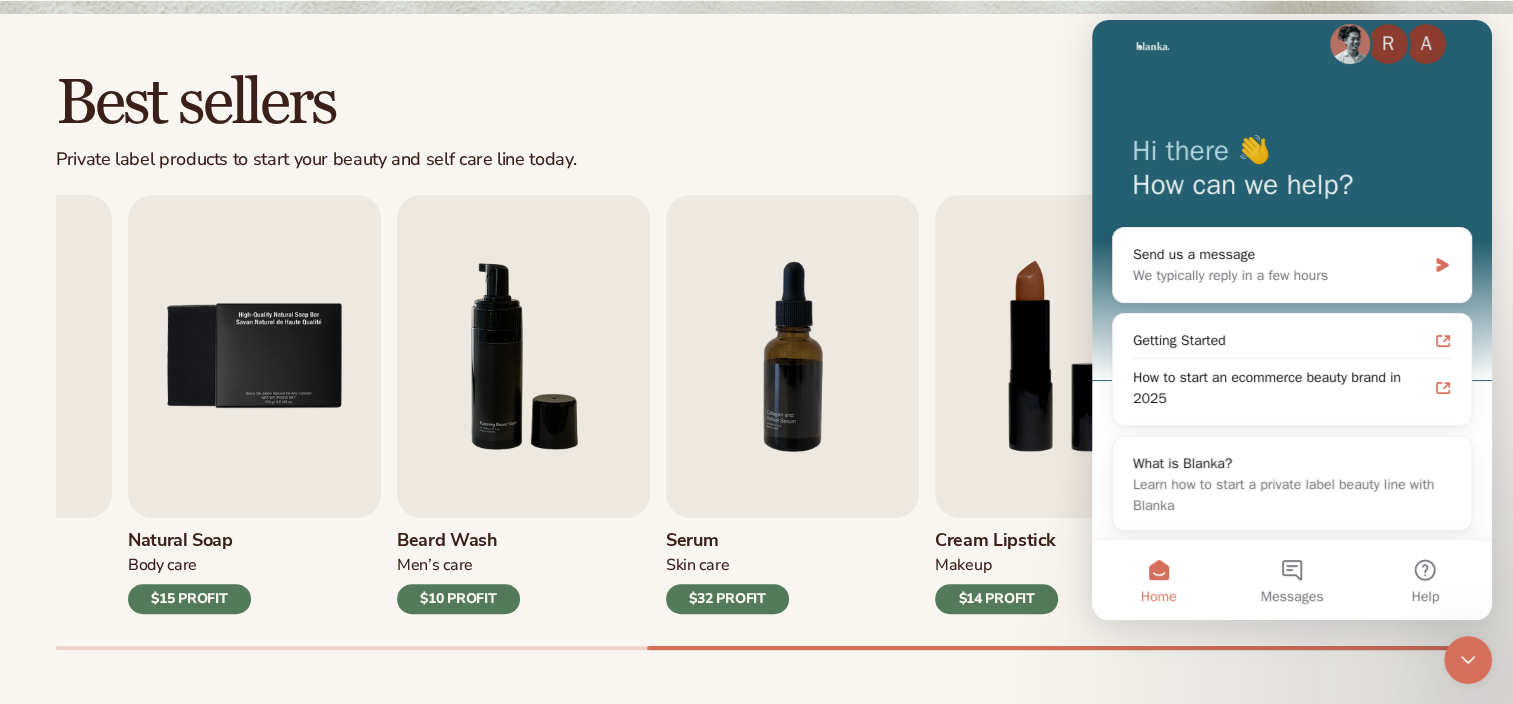 click 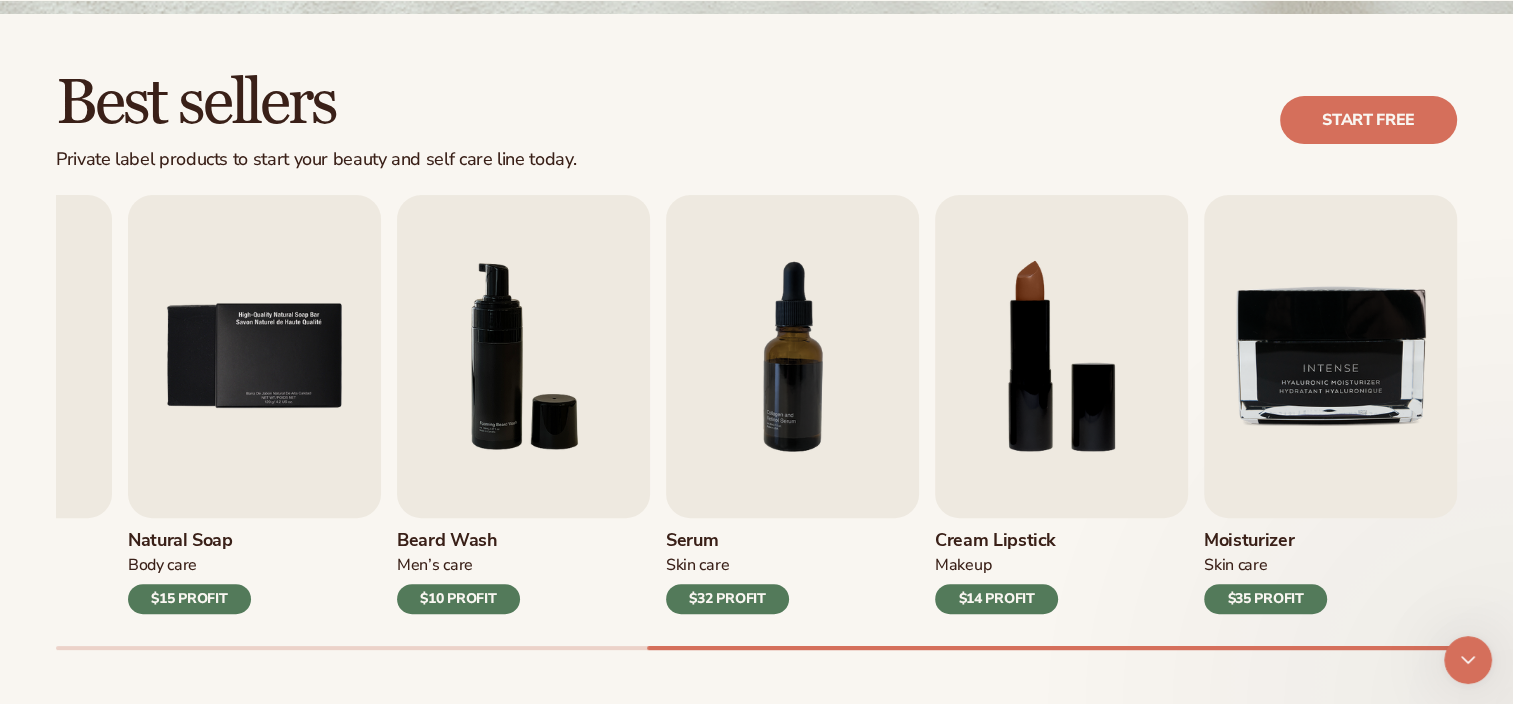 scroll, scrollTop: 0, scrollLeft: 0, axis: both 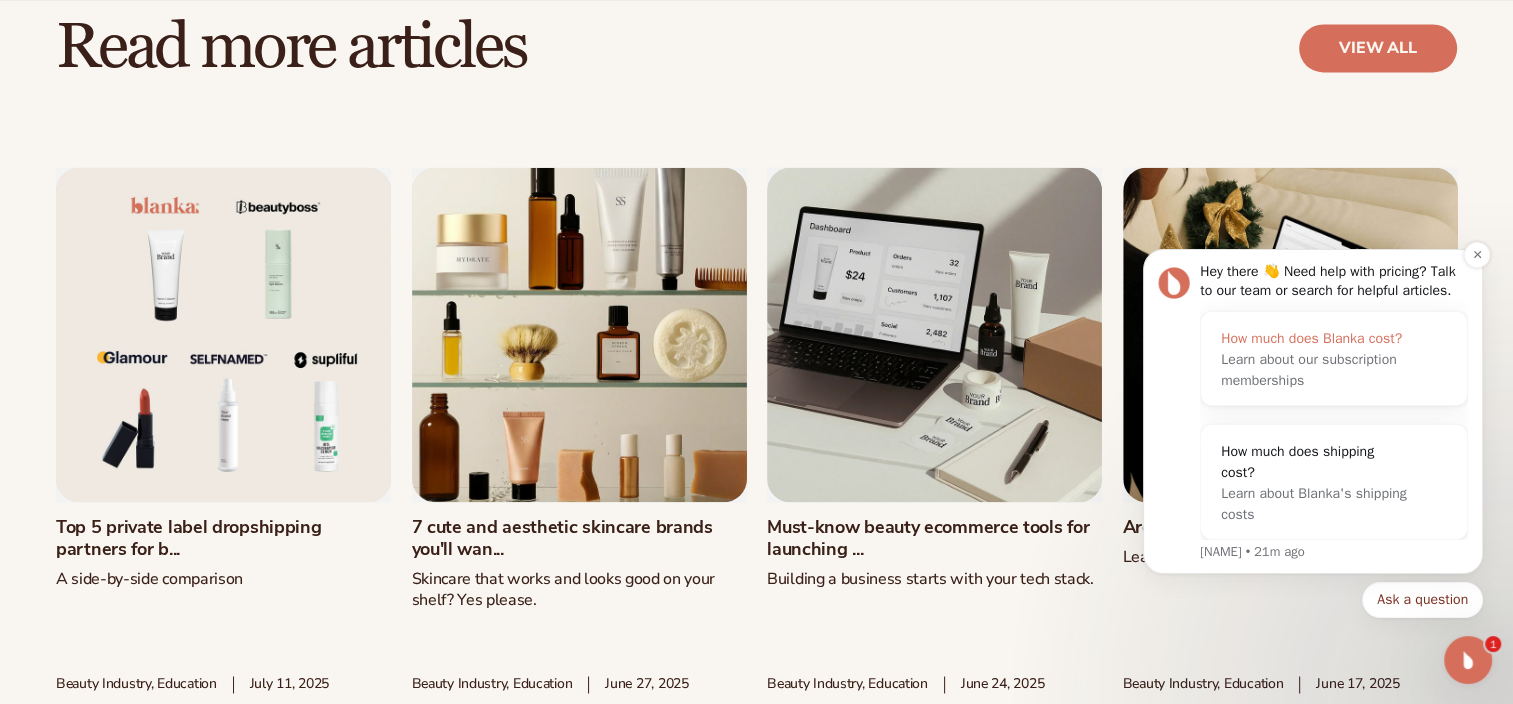 click on "How much does Blanka cost?" at bounding box center (1314, 338) 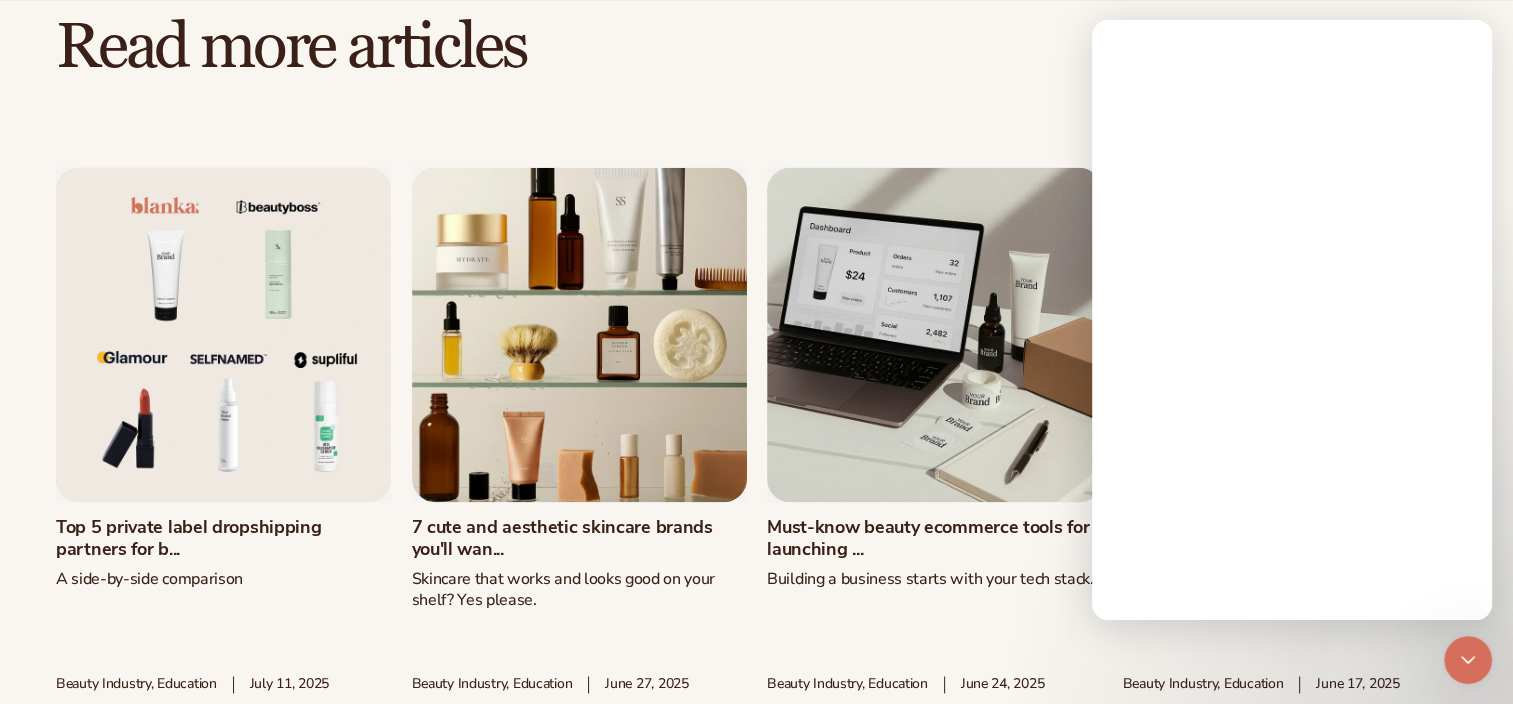 scroll, scrollTop: 0, scrollLeft: 0, axis: both 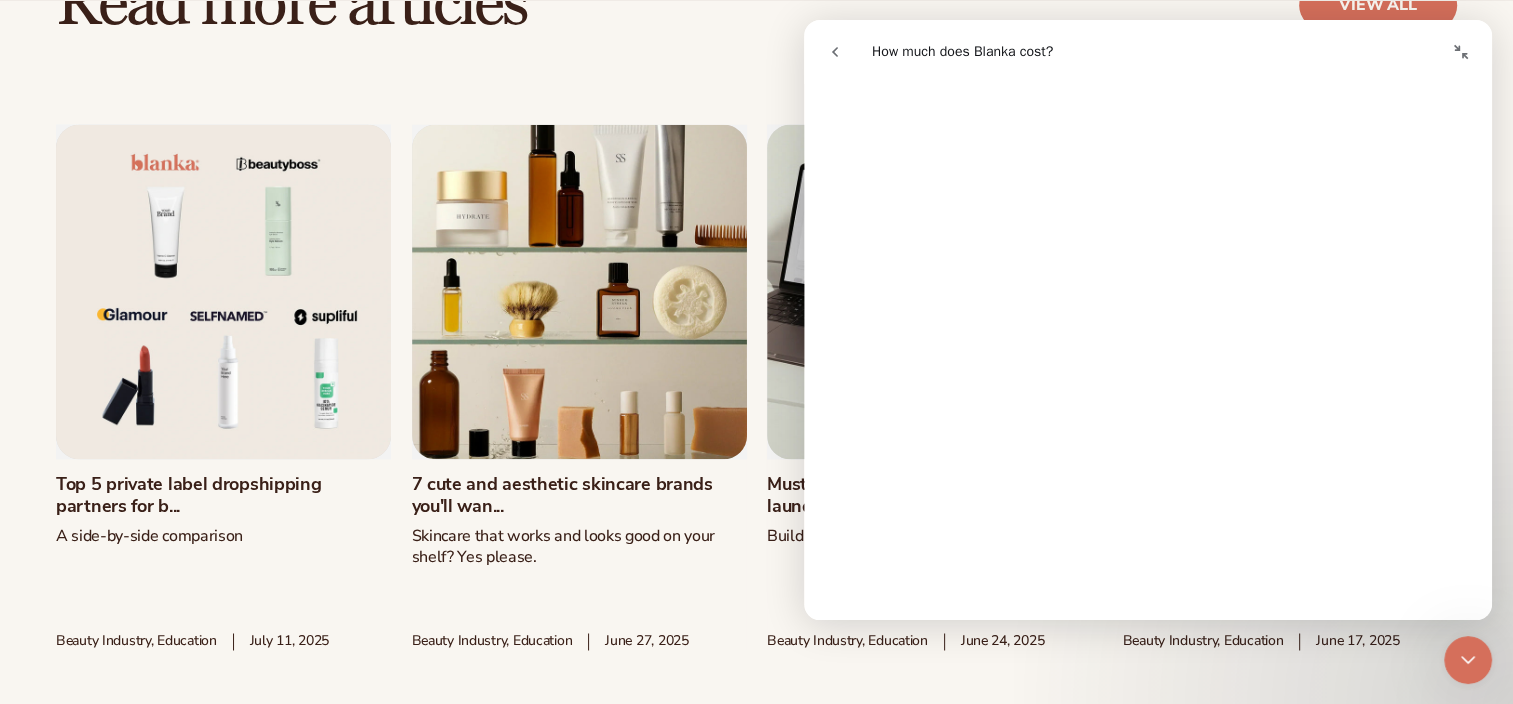 click 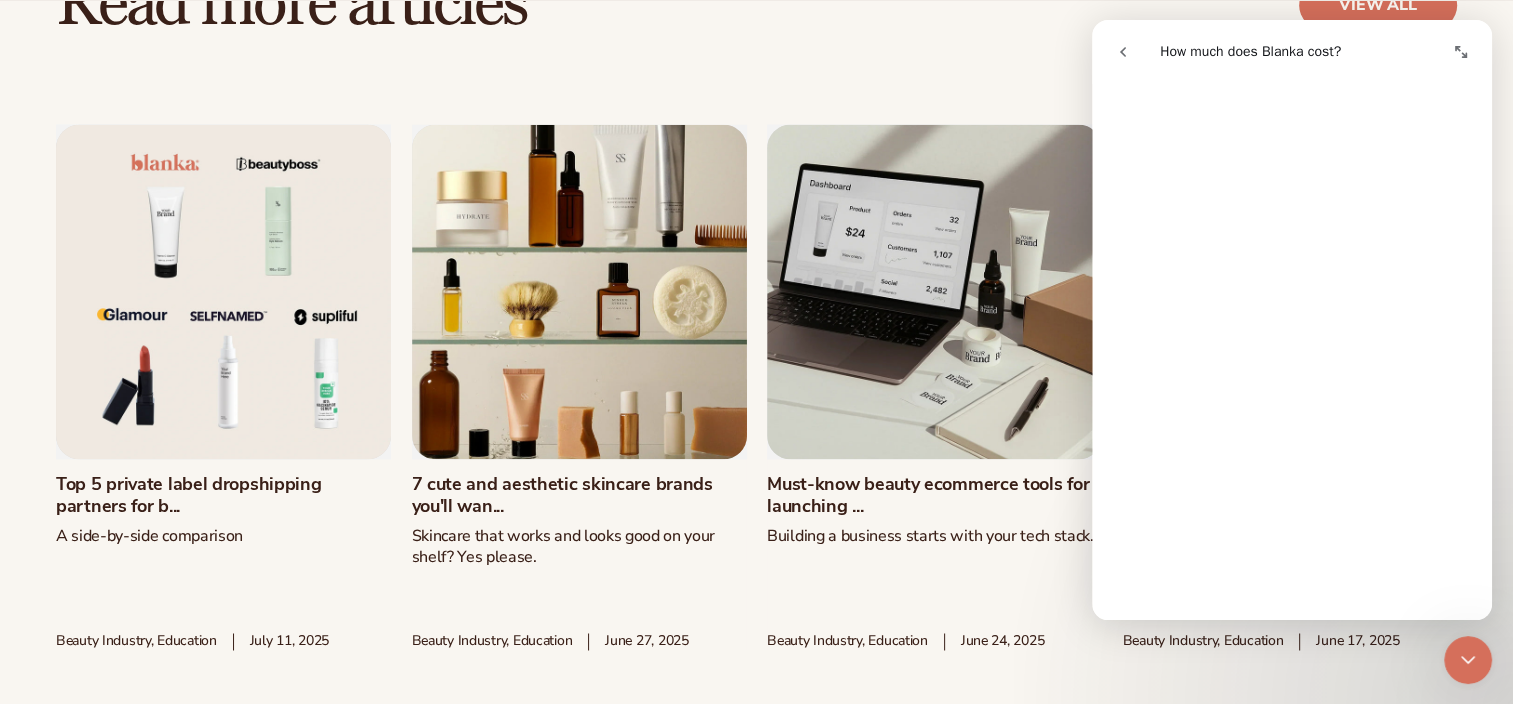 scroll, scrollTop: 834, scrollLeft: 0, axis: vertical 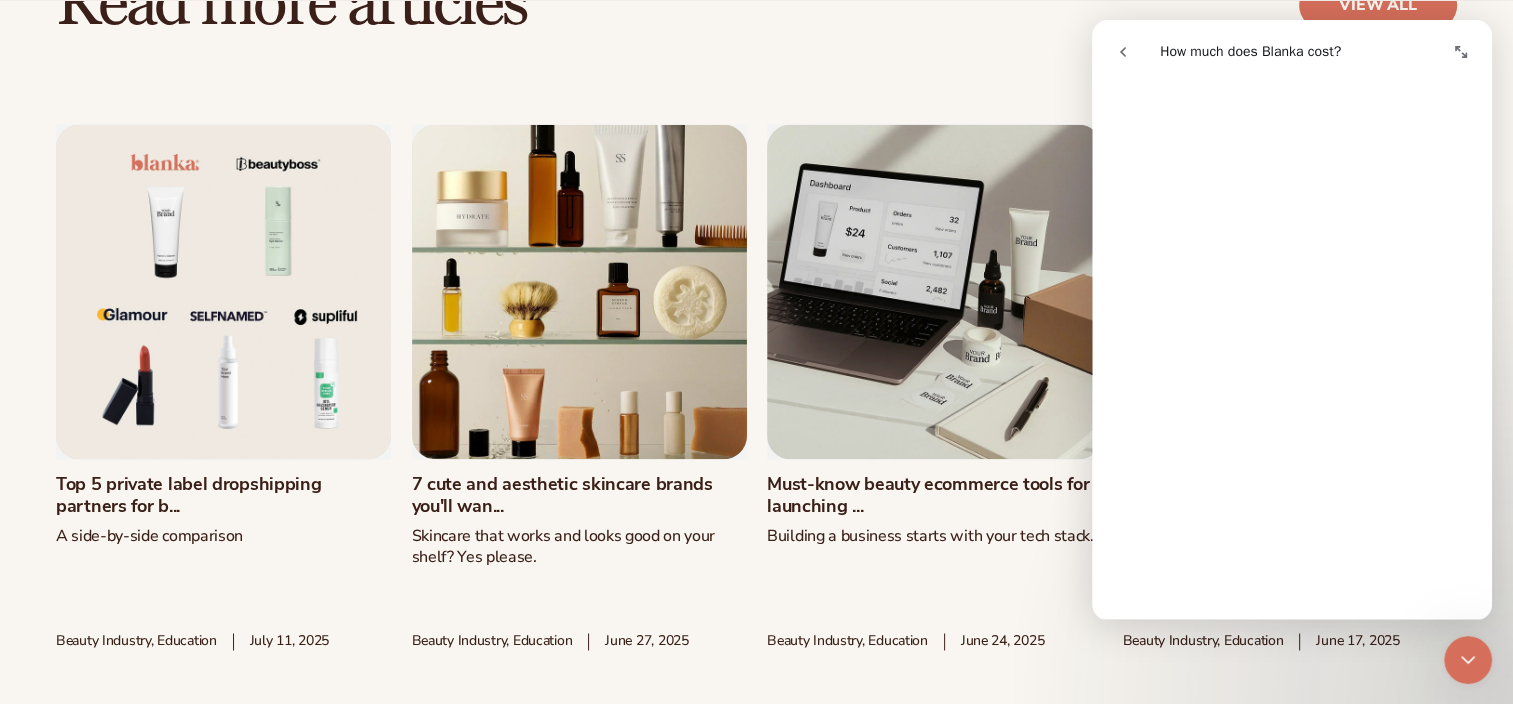 click 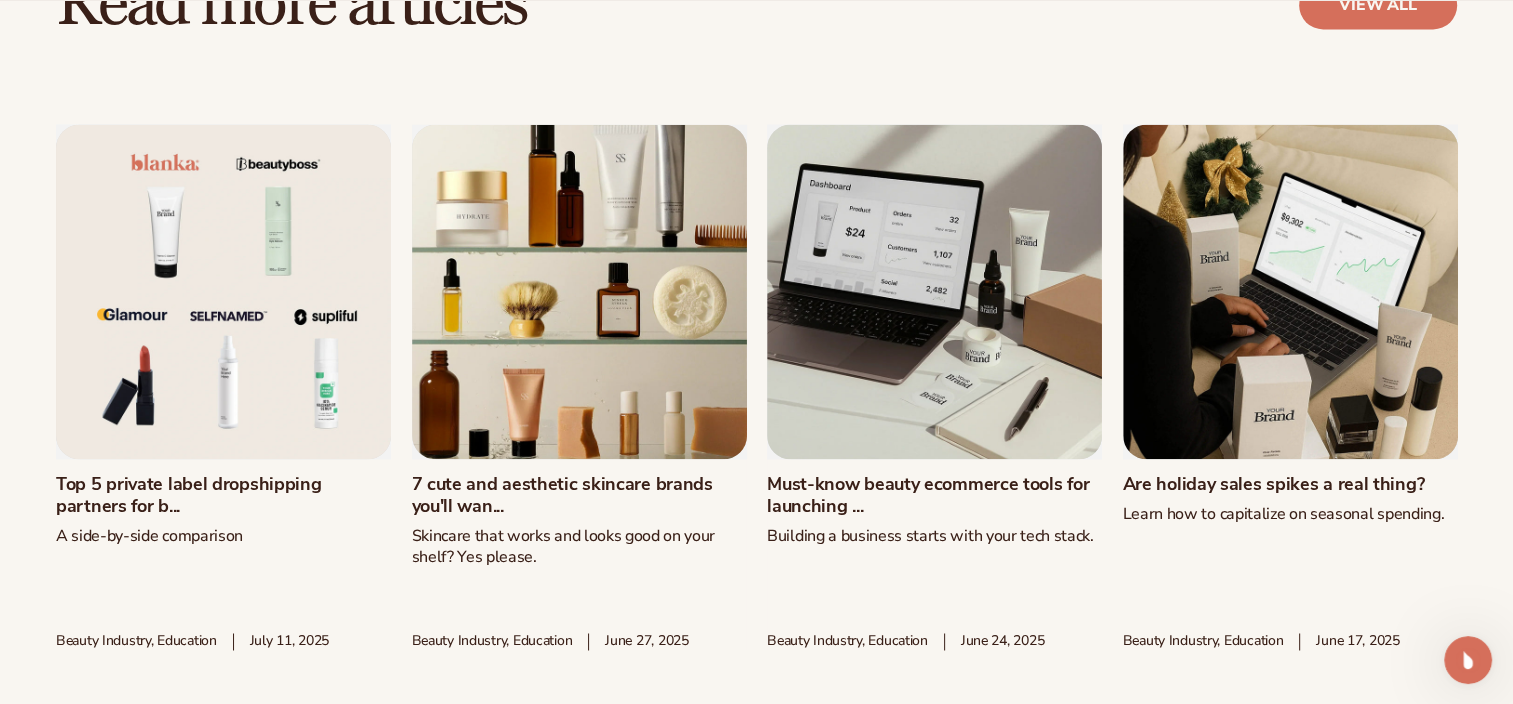 scroll, scrollTop: 0, scrollLeft: 0, axis: both 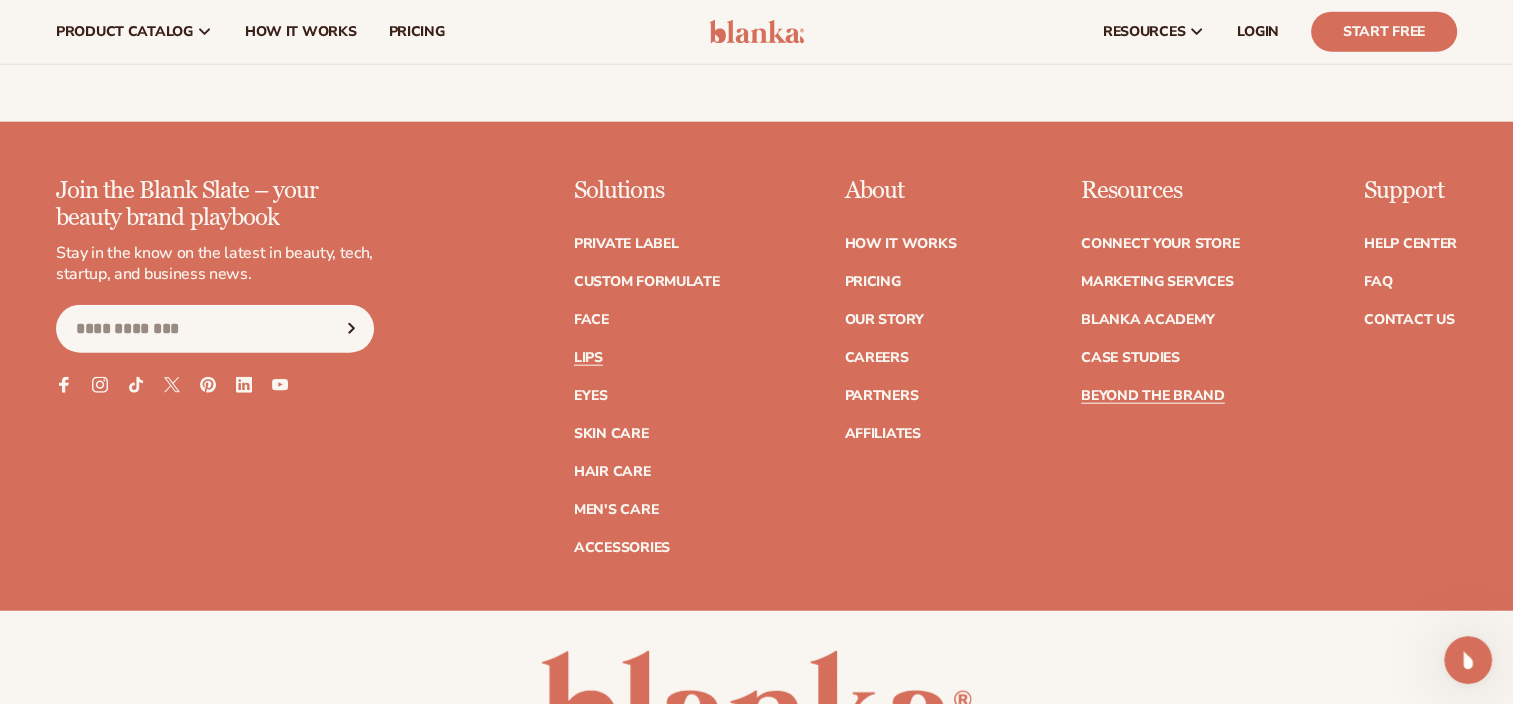 click on "Lips" at bounding box center (588, 358) 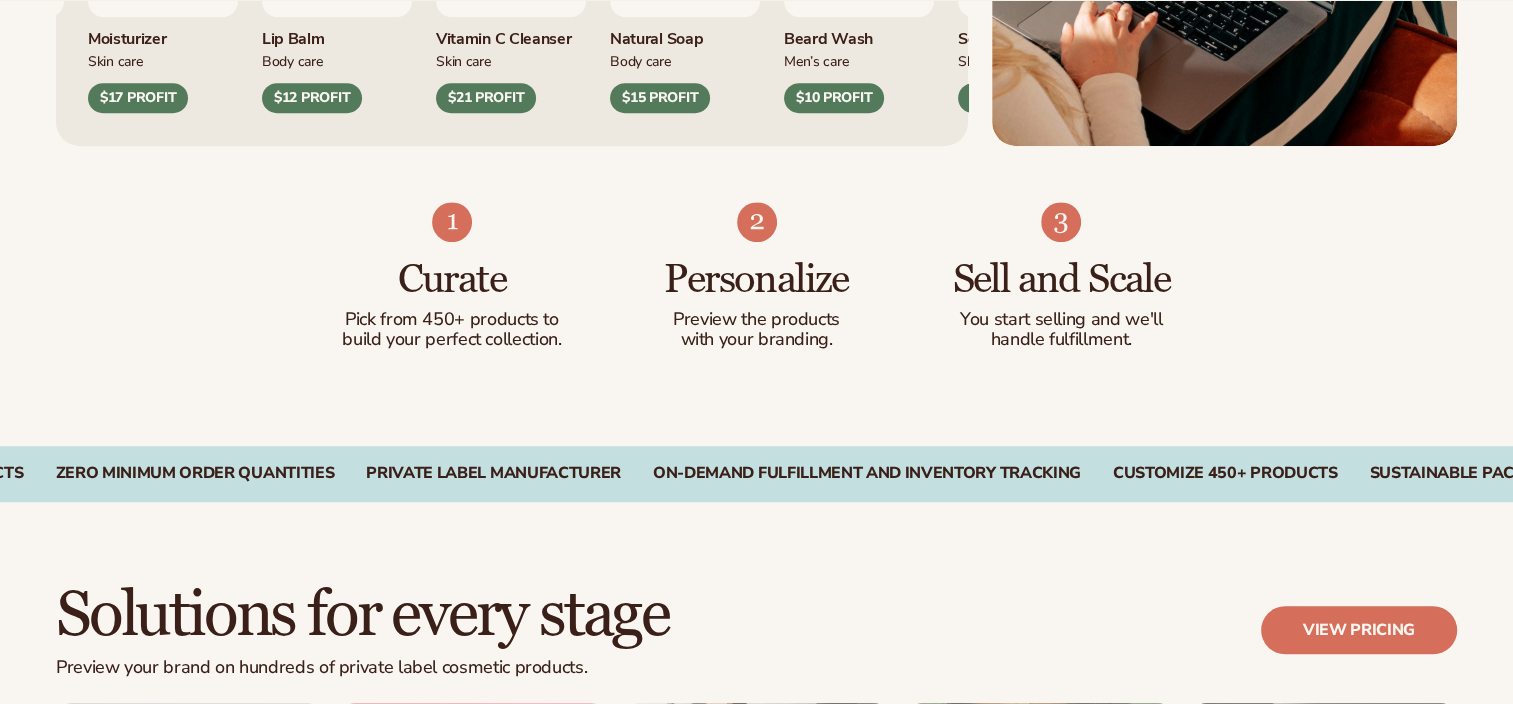 scroll, scrollTop: 4028, scrollLeft: 0, axis: vertical 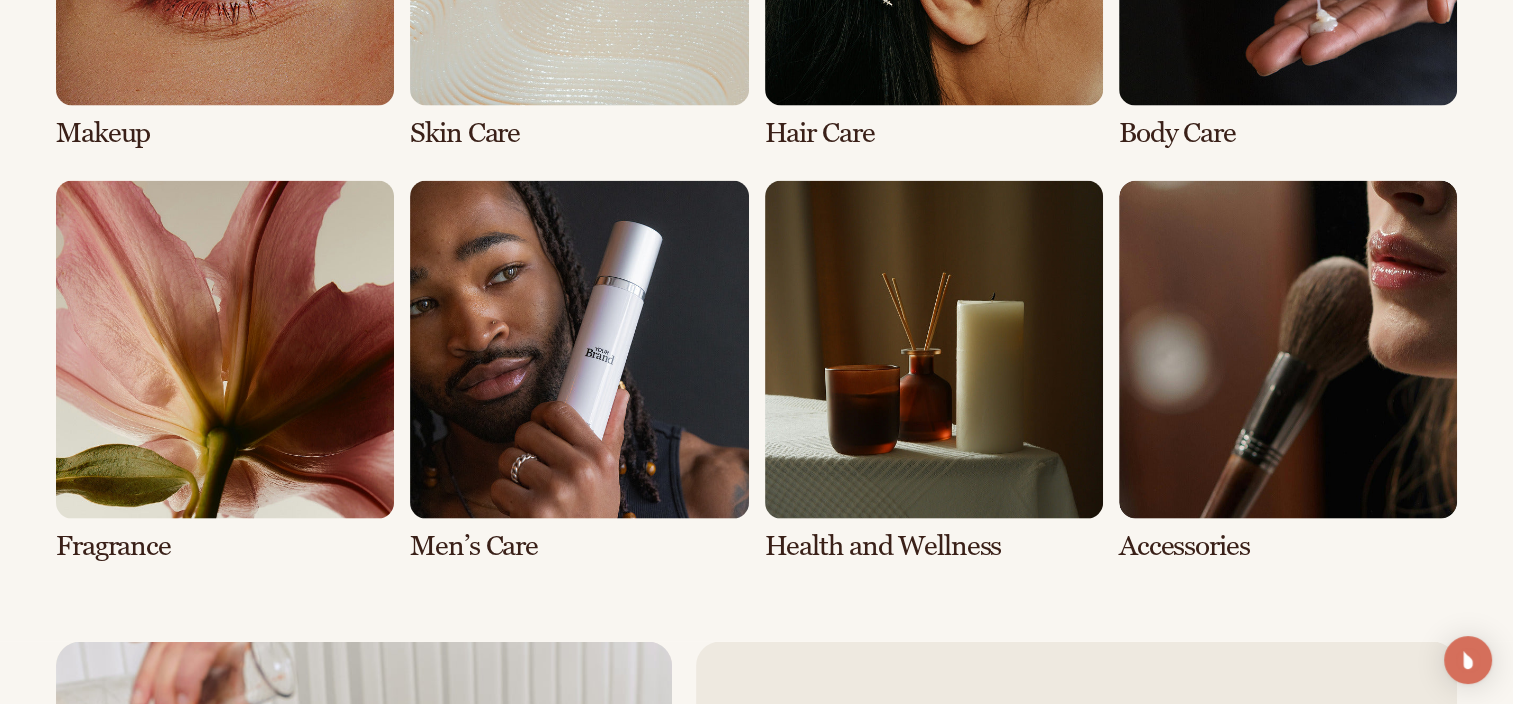 click at bounding box center [579, 371] 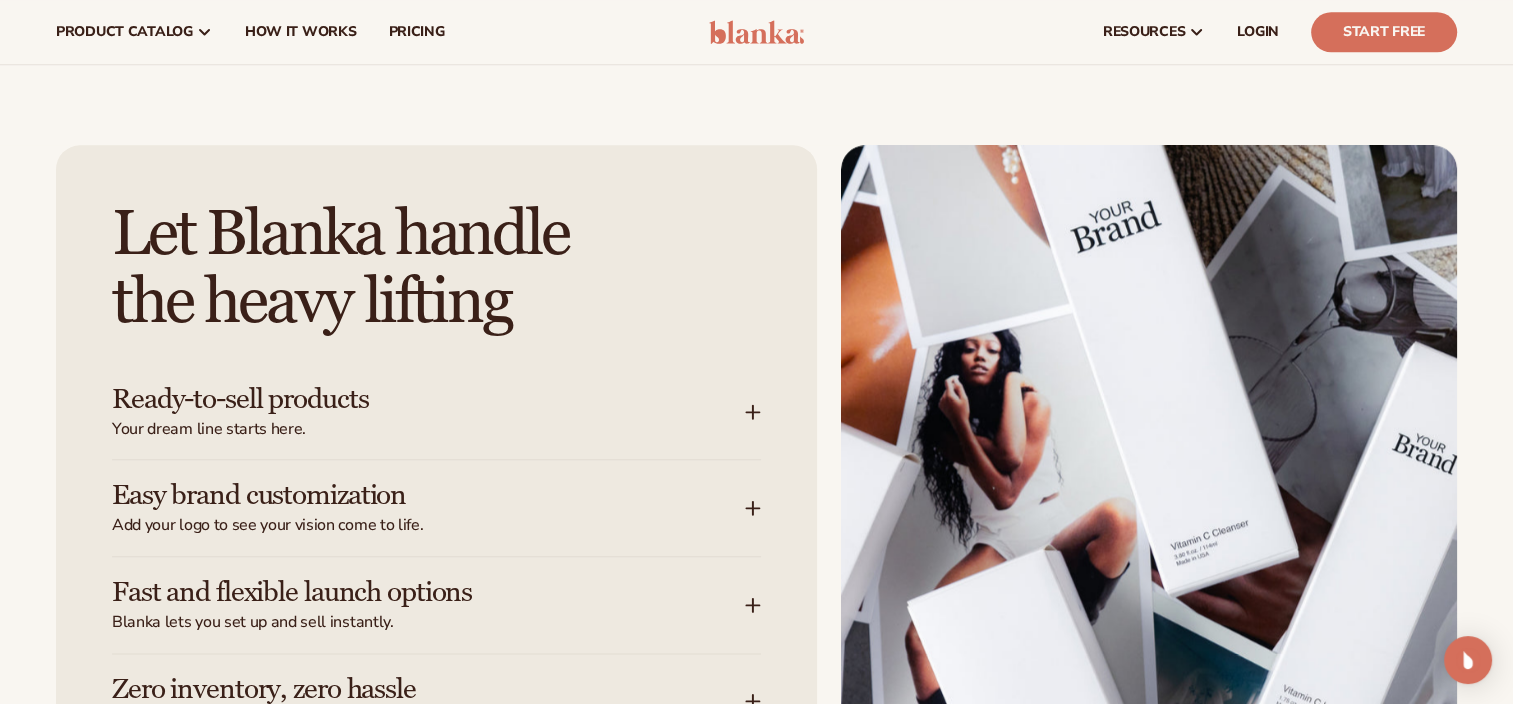 scroll, scrollTop: 2244, scrollLeft: 0, axis: vertical 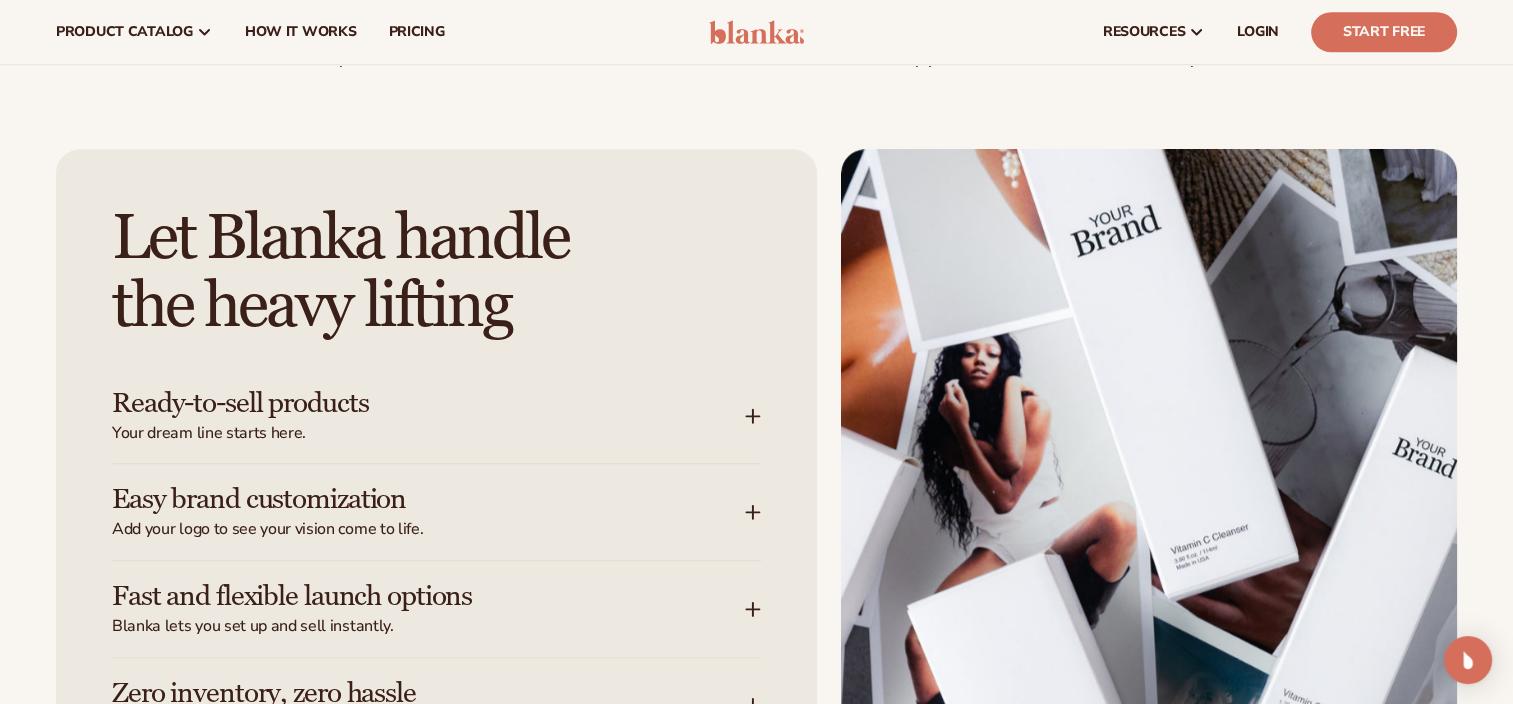 click on "Ready-to-sell products
Your dream line starts here." at bounding box center [436, 416] 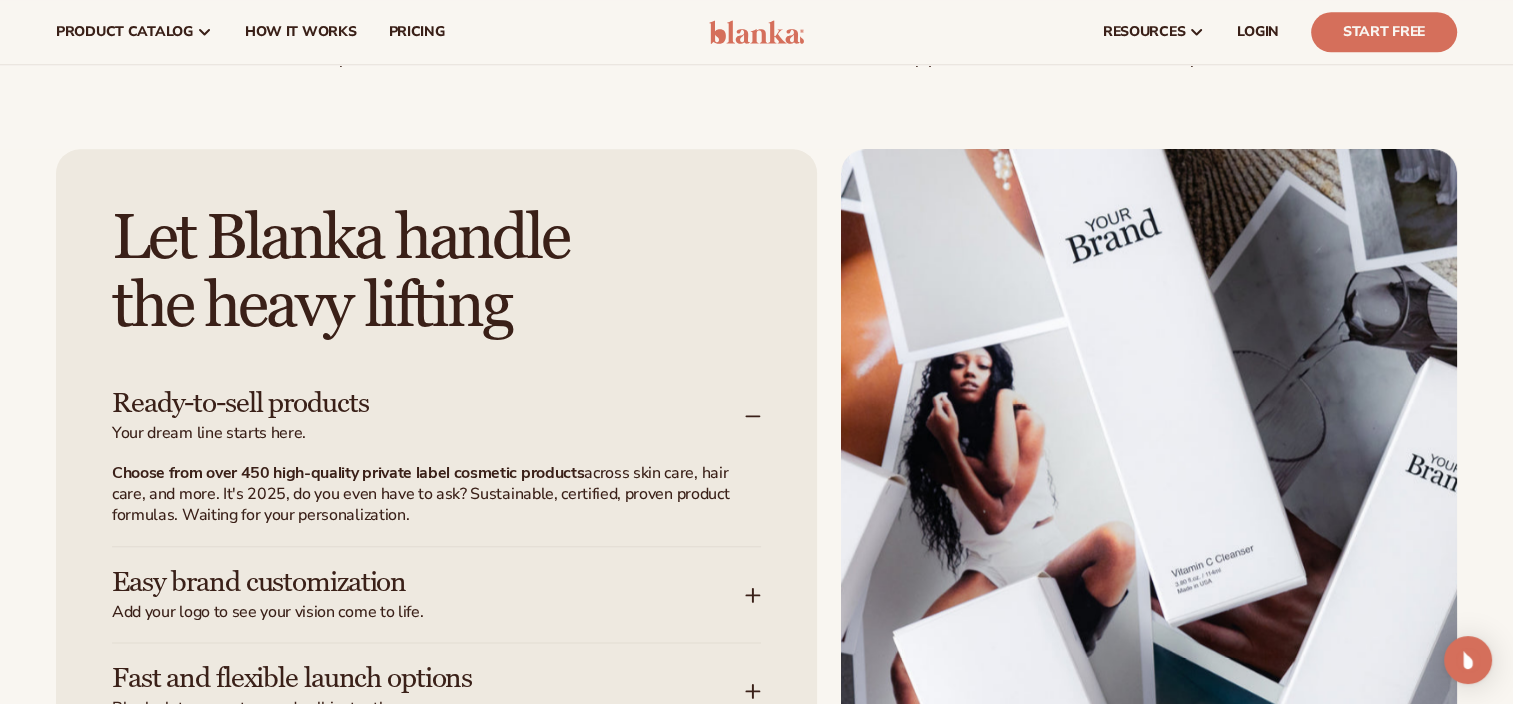 click on "Choose from over 450 high-quality private label cosmetic products  across skin care, hair care, and more. It's 2025, do you even have to ask? Sustainable, certified, proven product formulas. Waiting for your personalization." at bounding box center [424, 504] 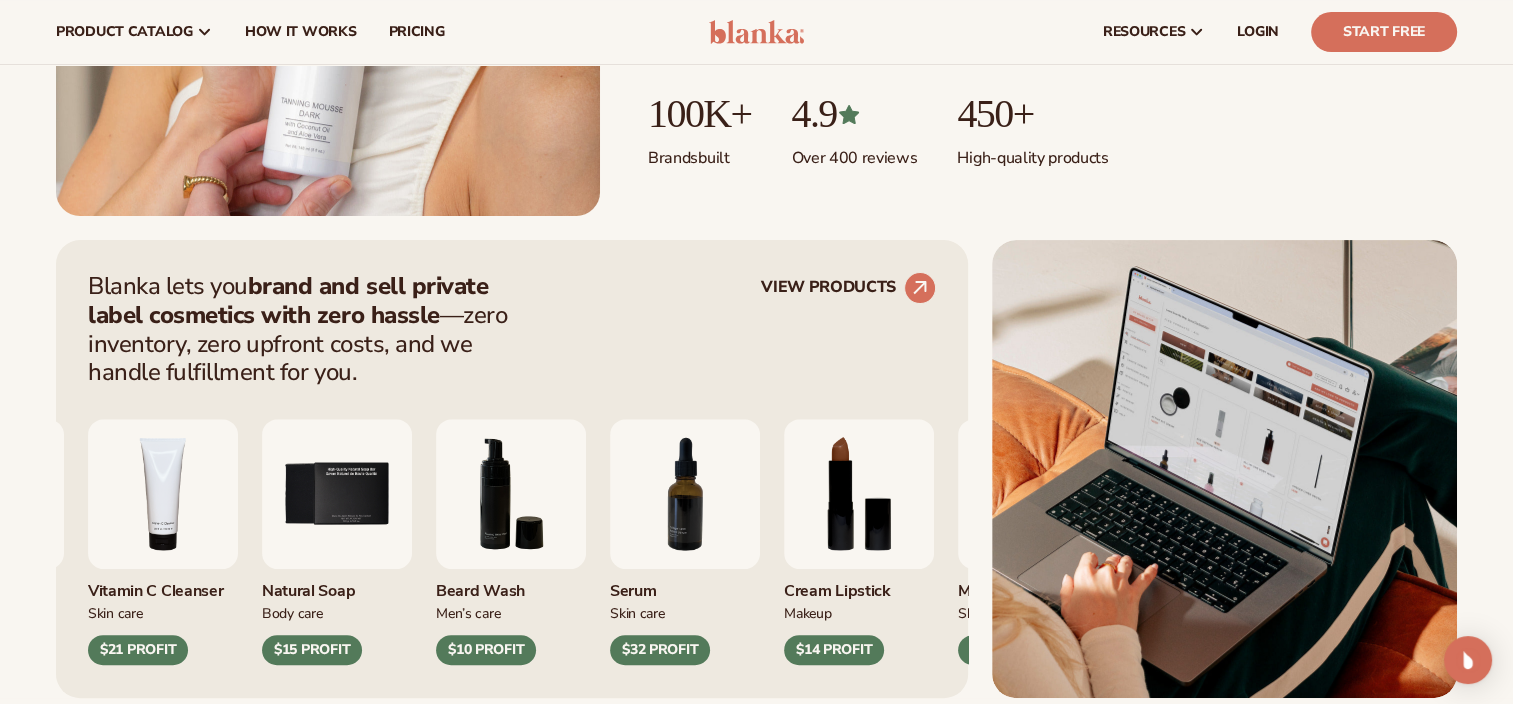 scroll, scrollTop: 580, scrollLeft: 0, axis: vertical 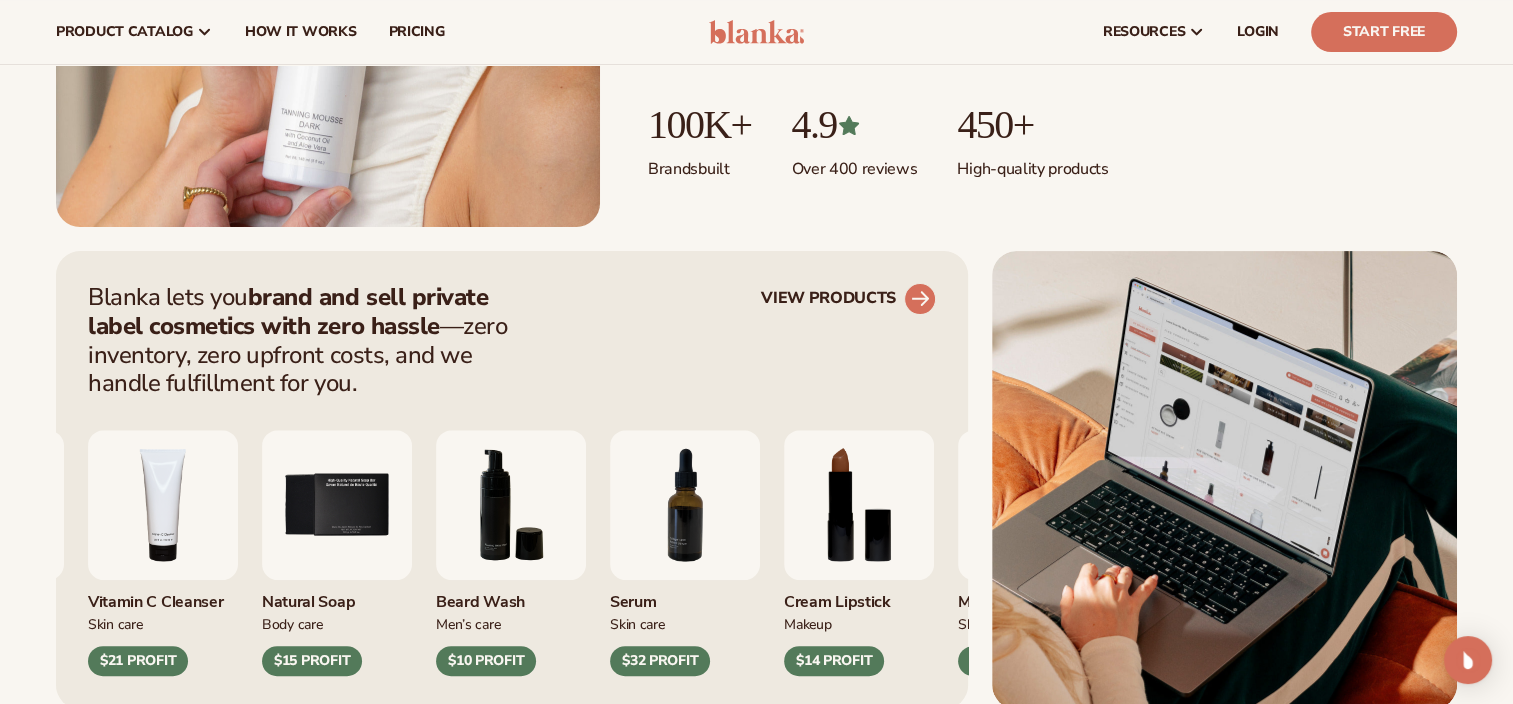 click 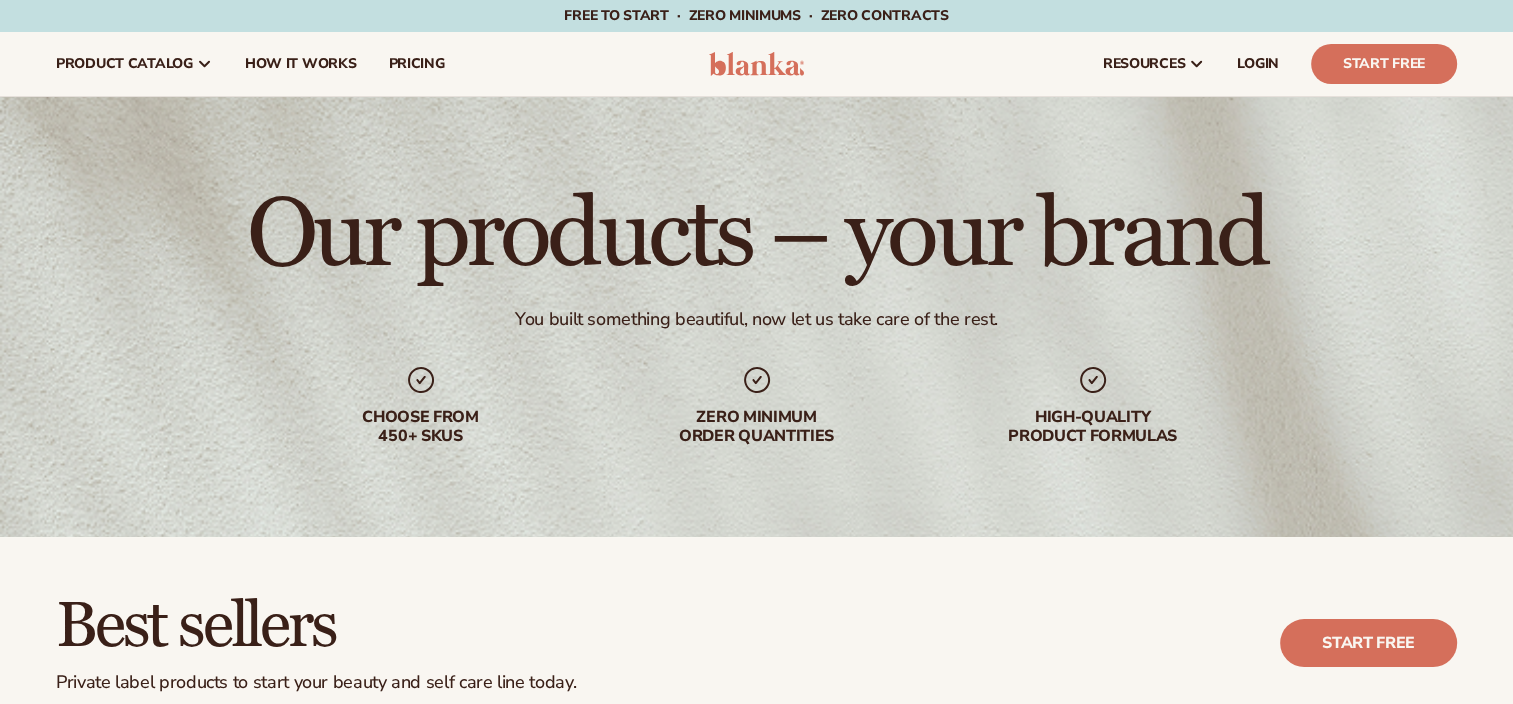 scroll, scrollTop: 704, scrollLeft: 0, axis: vertical 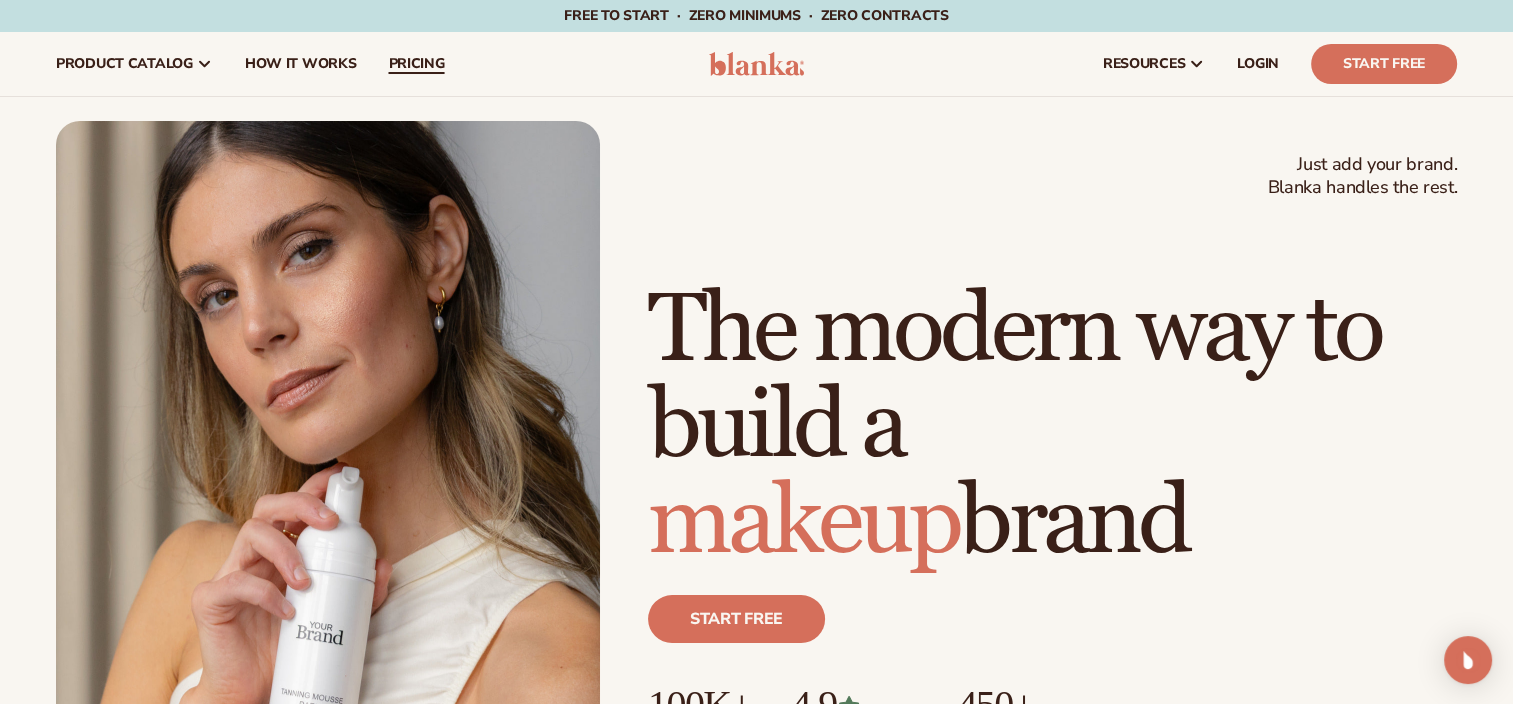 click on "pricing" at bounding box center [416, 64] 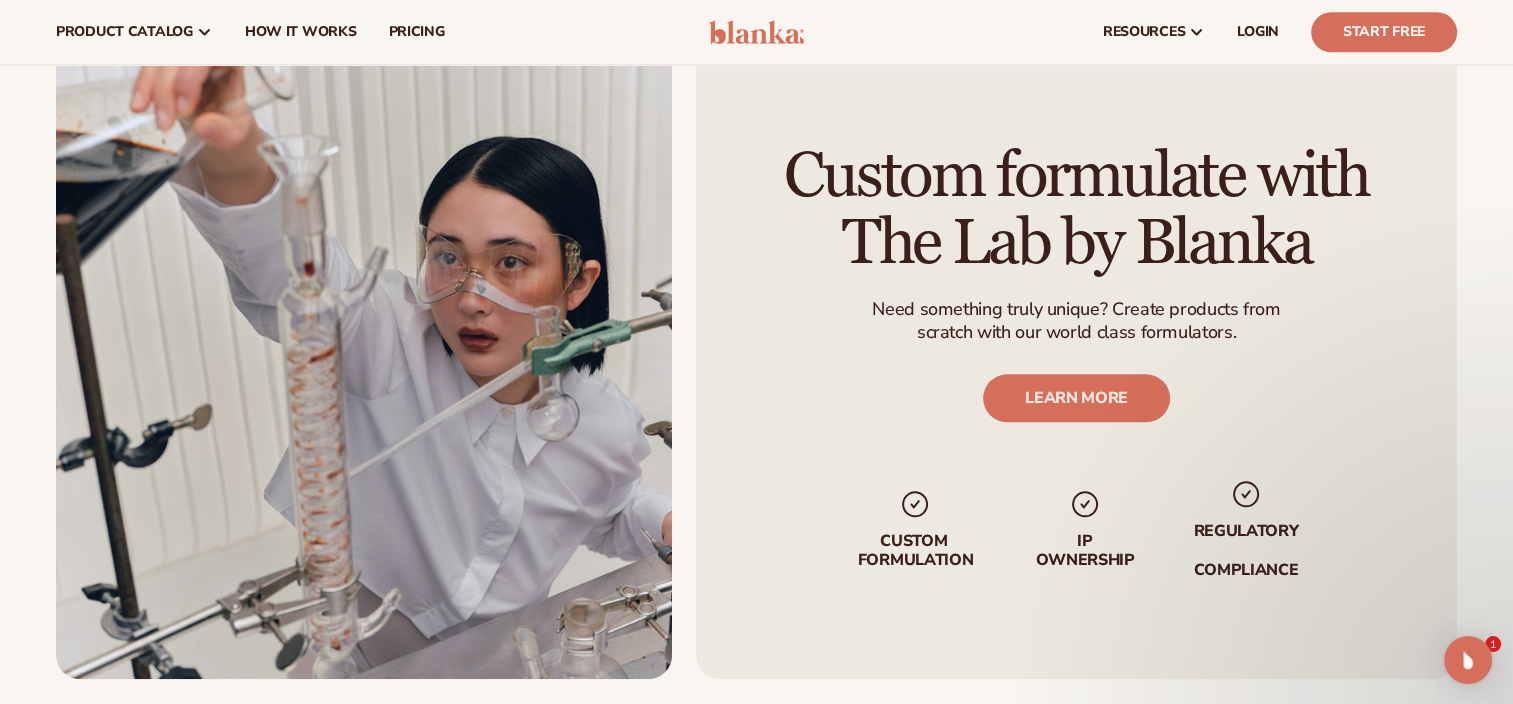 scroll, scrollTop: 2228, scrollLeft: 0, axis: vertical 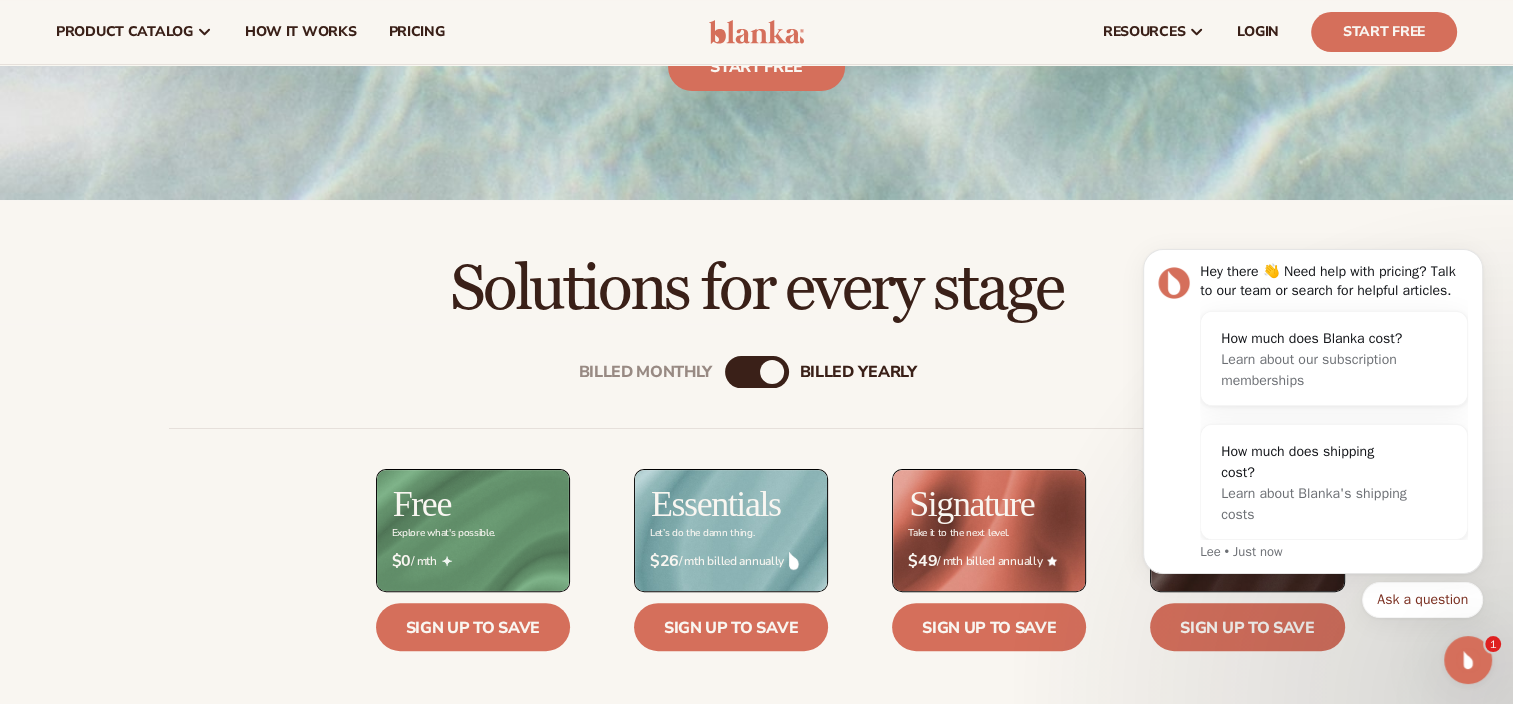 click on "Billed Monthly
billed Yearly" at bounding box center [757, 372] 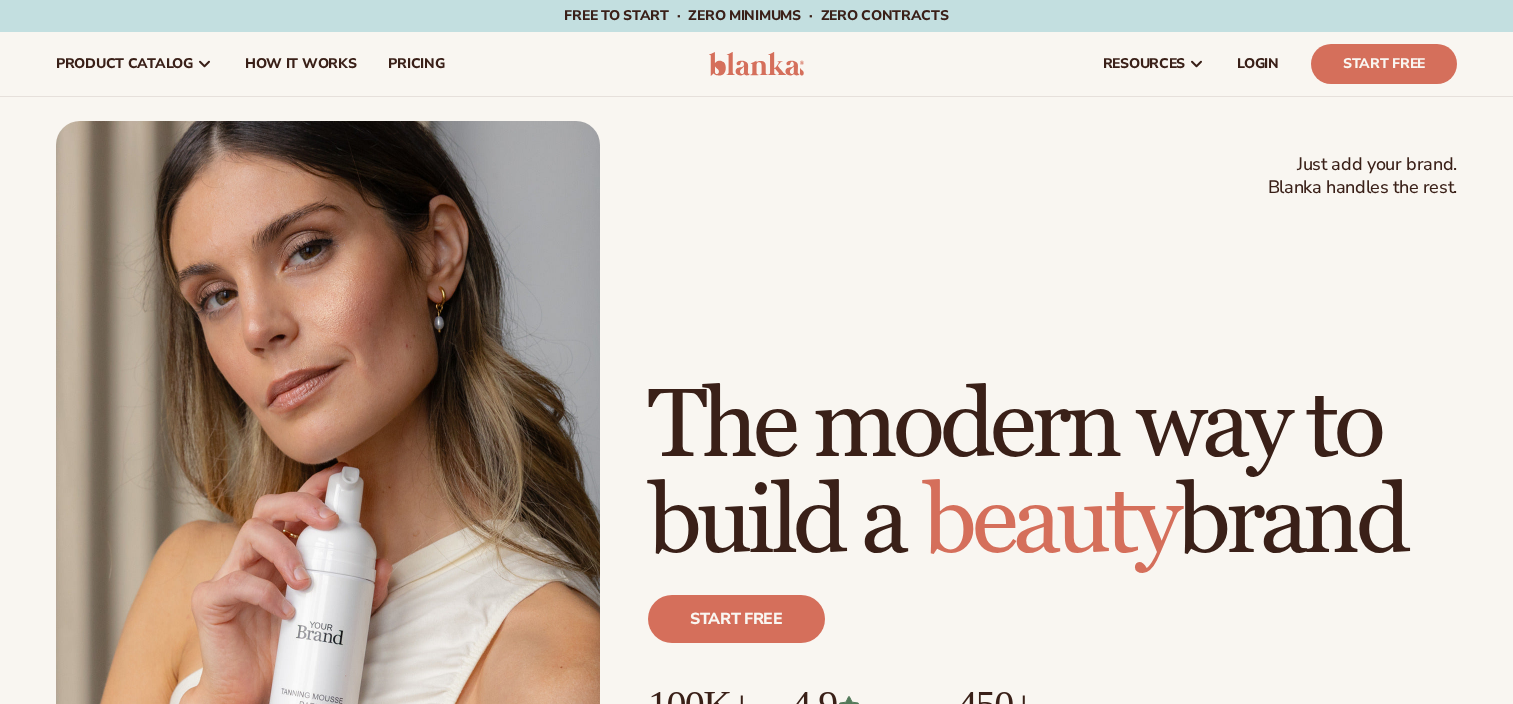 scroll, scrollTop: 0, scrollLeft: 0, axis: both 